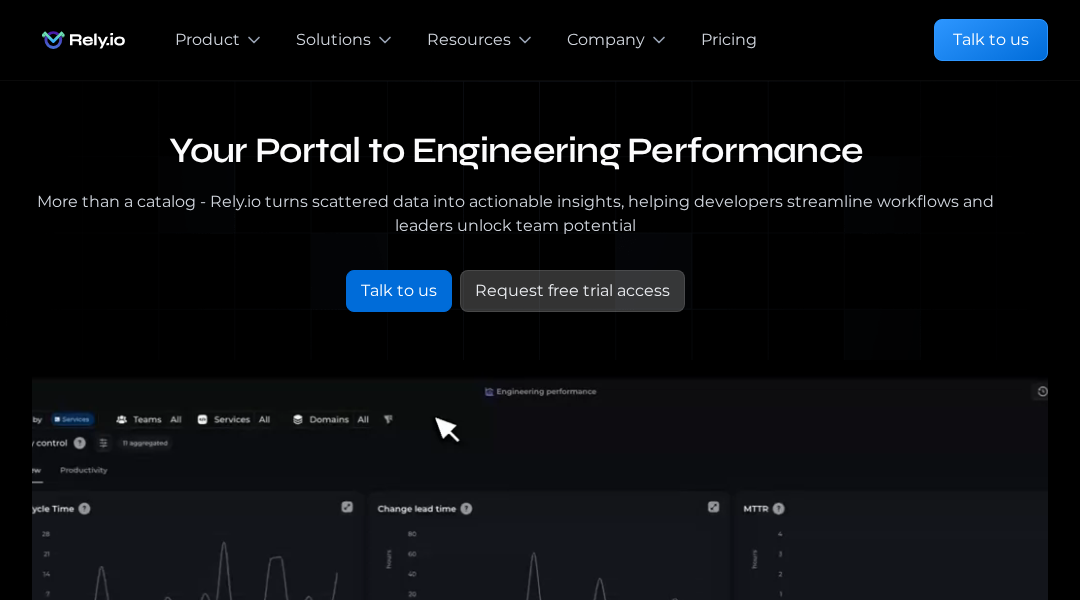 scroll, scrollTop: 0, scrollLeft: 0, axis: both 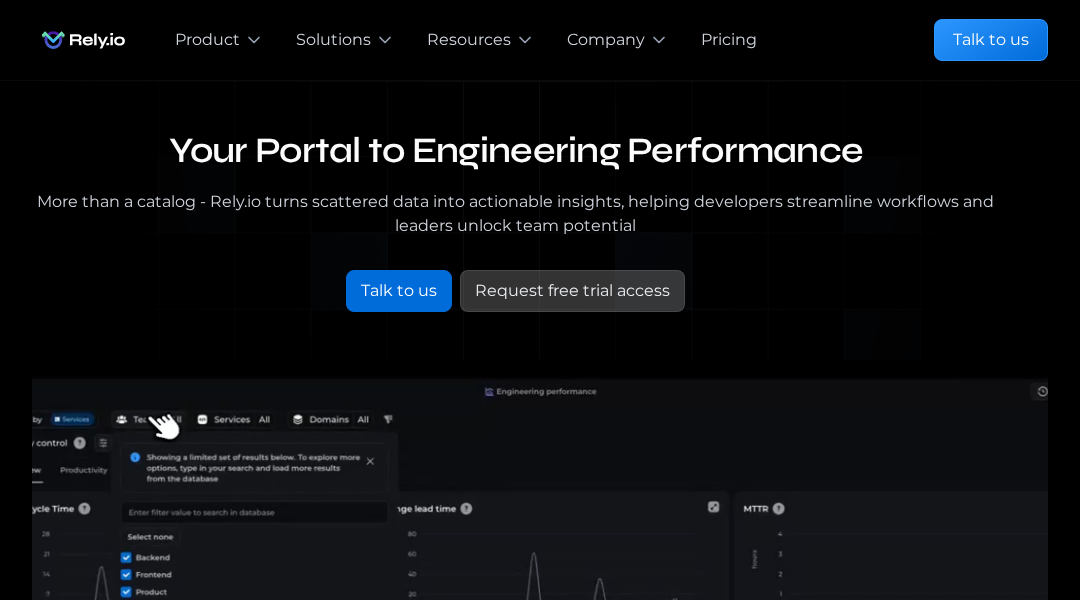 click on "Your Portal to Engineering Performance More than a catalog - Rely.io turns scattered data into actionable insights, helping developers streamline workflows and leaders unlock team potential Talk to us Request free trial access Talk to us Request early access Our blog Trusted by fast-growing engineering teams" at bounding box center (540, 652) 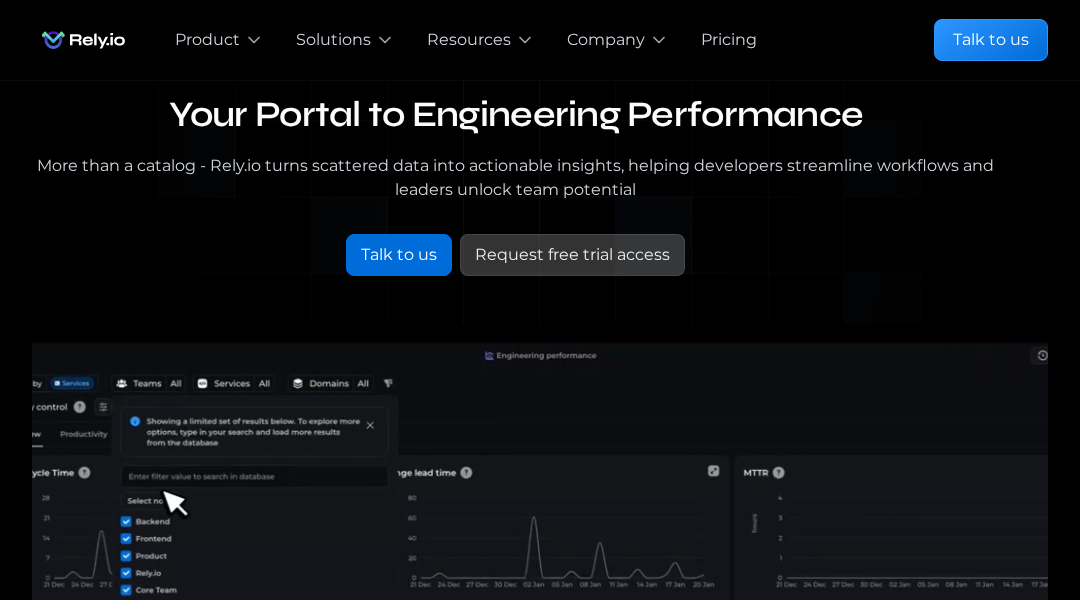 scroll, scrollTop: 40, scrollLeft: 0, axis: vertical 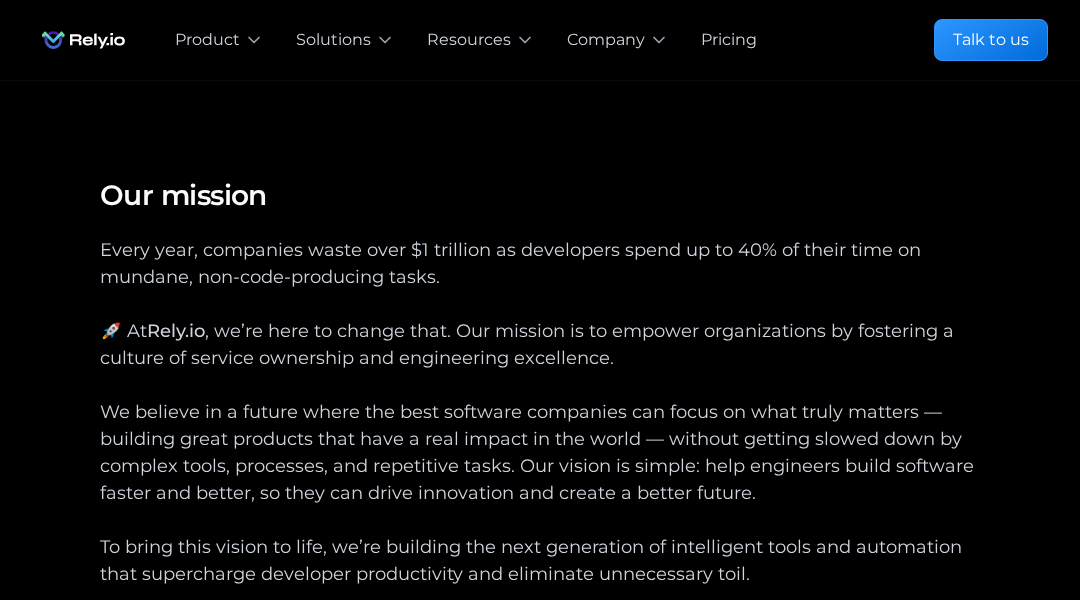 click on "Our mission Our mission Every year, companies waste over $1 trillion as developers spend up to 40% of their time on mundane, non-code-producing tasks. 🚀 At  Rely.io , we’re here to change that. Our mission is to empower organizations by fostering a culture of service ownership and engineering excellence. We believe in a future where the best software companies can focus on what truly matters — building great products that have a real impact in the world — without getting slowed down by complex tools, processes, and repetitive tasks. Our vision is simple: help engineers build software faster and better, so they can drive innovation and create a better future. To bring this vision to life, we’re building the next generation of intelligent tools and automation that supercharge developer productivity and eliminate unnecessary toil. Our mission Who we are ‍ We have raised $3.5M+ from top-tier firms like J12 Ventures, Shilling Capital Partners, TechstarsNYC, and TheVentureCity, as well as from" at bounding box center (540, 744) 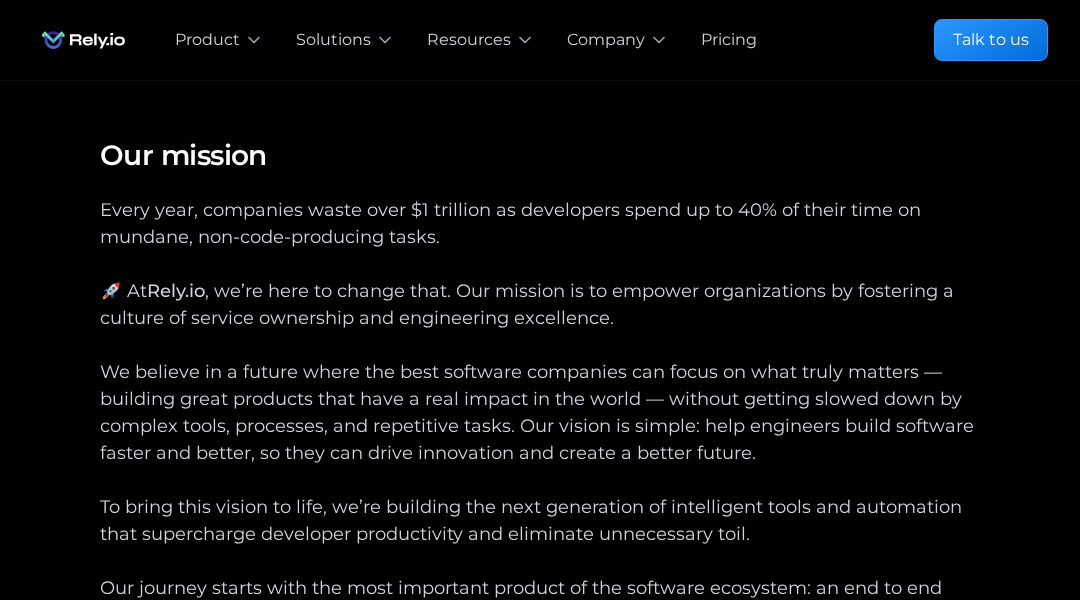 scroll, scrollTop: 0, scrollLeft: 0, axis: both 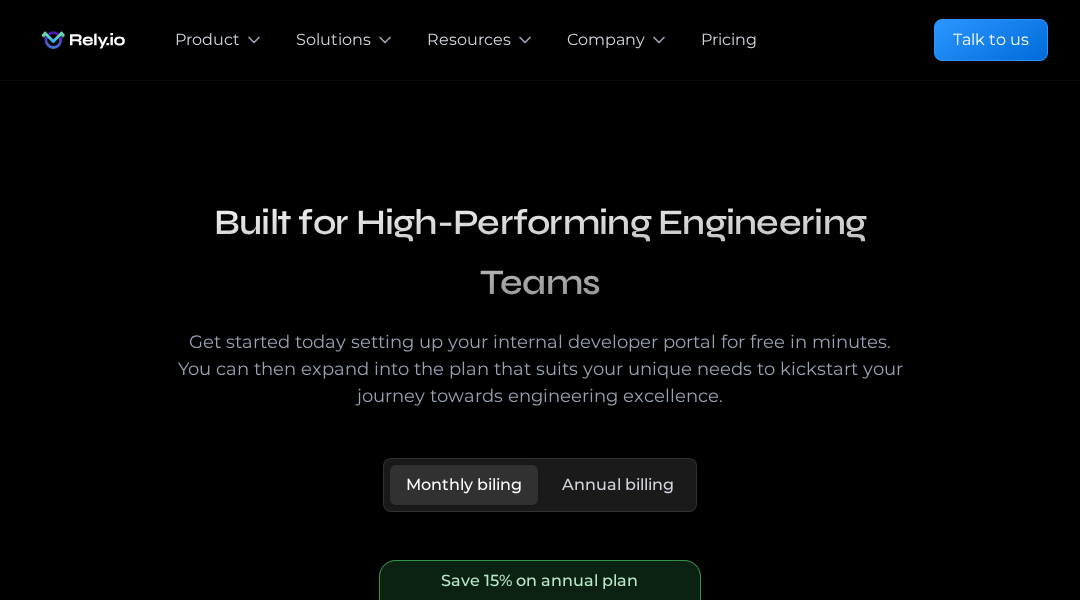click on "Built for High-Performing Engineering Teams Get started today setting up your internal developer portal for free in minutes. You can then expand into the plan that suits your unique needs to kickstart your journey towards engineering excellence. Monthly biling Annual billing Free trial Free  for 15 days Explore the capabilities of the developer portal to see for yourself how quickly you can get to value.
Unlimited users
Software catalog with auto-discovery
Scorecards
Extensible OotB data model
Community support channel Start free trial Close Modal × Save 15% on annual plan Pro Plan $35  / user / month For engineering teams at growth startups and scaleups who want to adopt an opinionated developer portal ready for their needs that they can customise. ‍ Best for 20 - 50 engineers Everything in free, plus...
Single Sign On (SSO)
Community support channel
Early access to beta features Get in touch Enterprise Plan Pricing tailored to your needs Annual billing only" at bounding box center [540, 891] 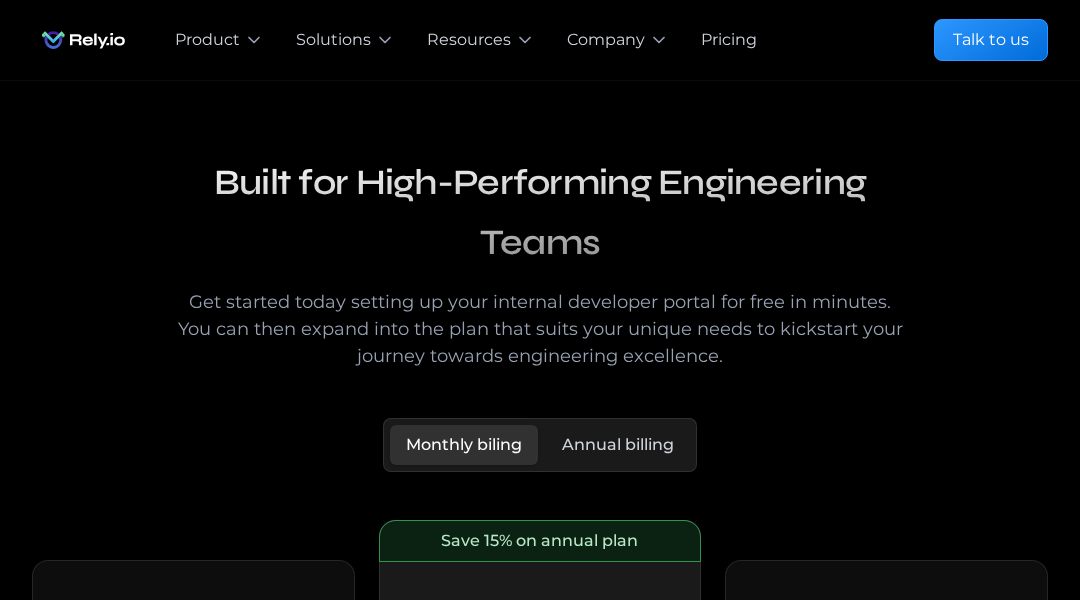 scroll, scrollTop: 0, scrollLeft: 0, axis: both 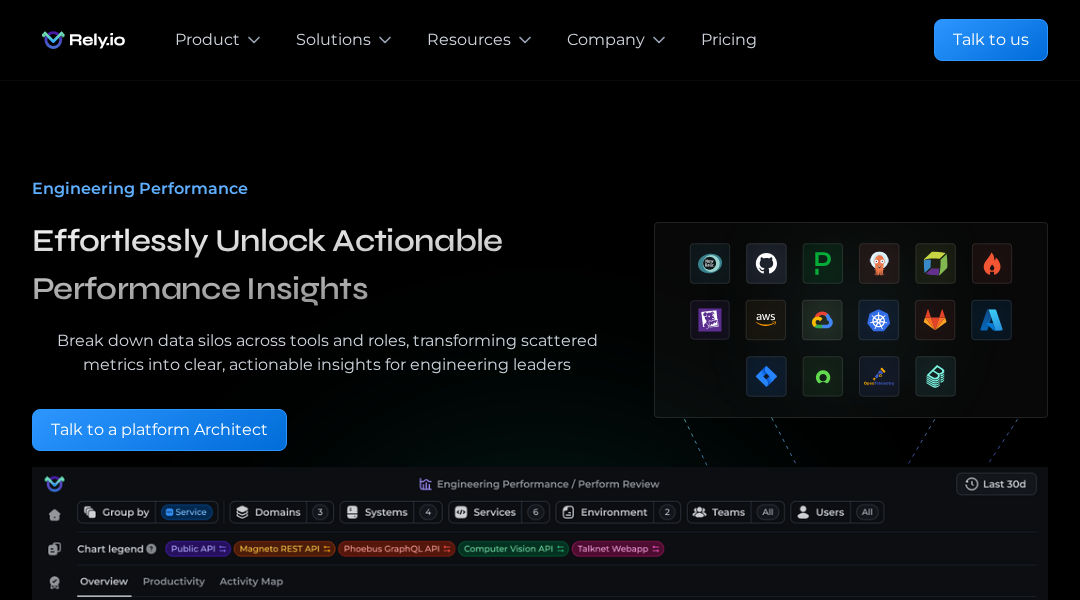click on "Engineering Performance Effortlessly Unlock Actionable Performance Insights Break down data silos across tools and roles, transforming scattered metrics into clear, actionable insights for engineering leaders Request early access Book a demo Talk to a platform Architect Talk to us Request early access" at bounding box center (540, 628) 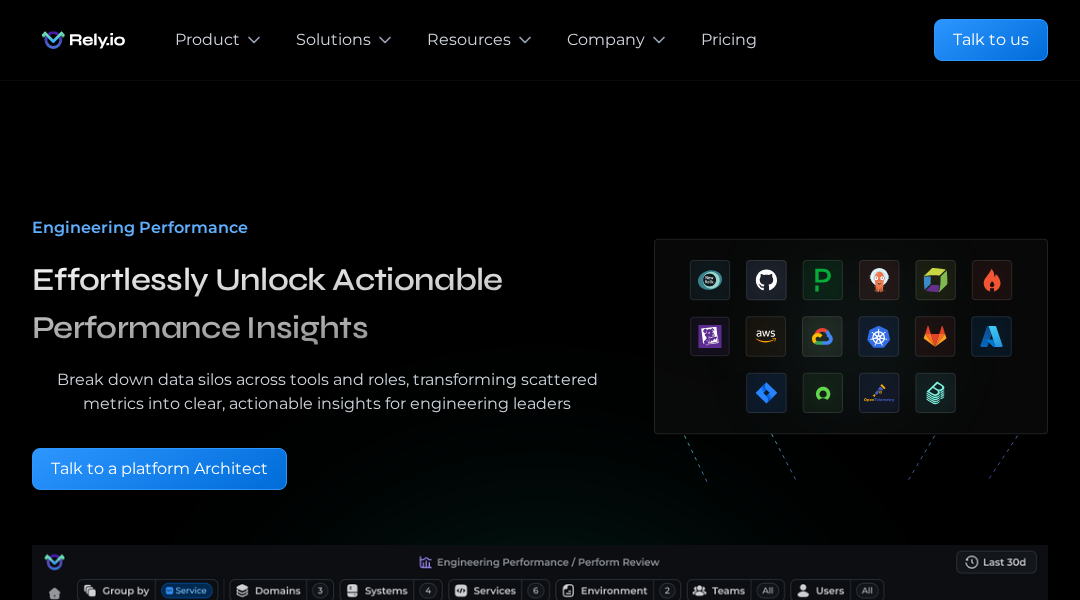 scroll, scrollTop: 40, scrollLeft: 0, axis: vertical 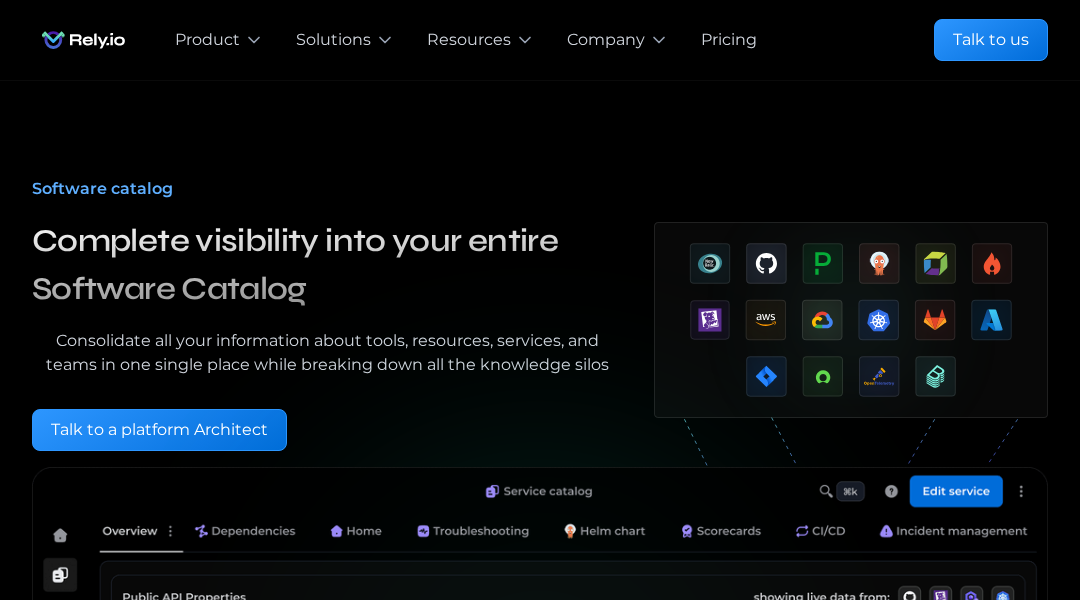 click on "Software catalog Complete visibility into your entire Software Catalog Consolidate all your information about tools, resources, services, and teams in one single place while breaking down all the knowledge silos Request early access Book a demo Talk to a platform Architect Talk to us Request early access" at bounding box center (540, 574) 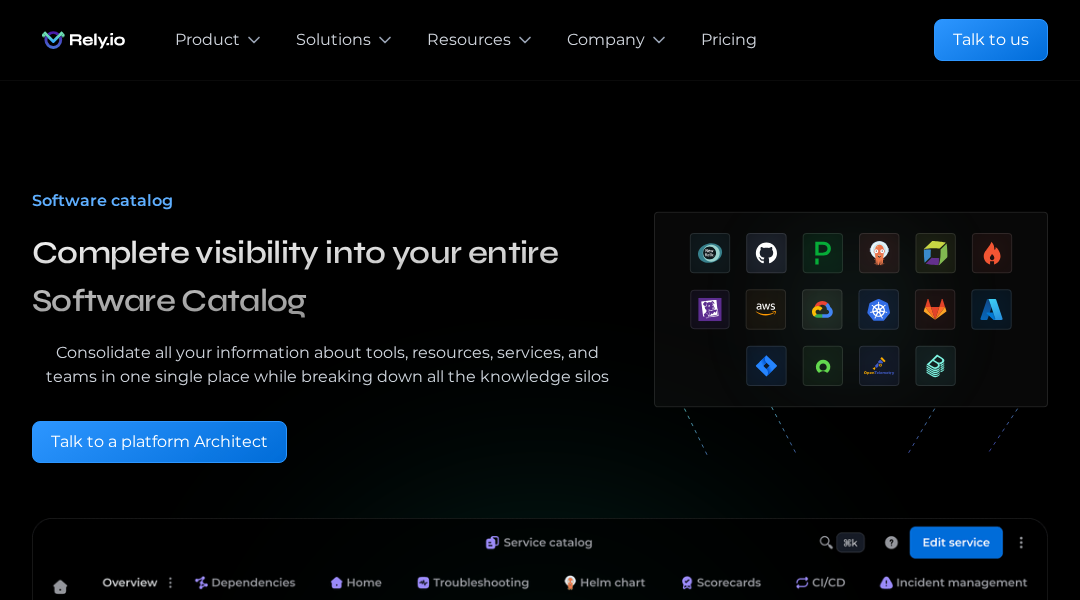 scroll, scrollTop: 40, scrollLeft: 0, axis: vertical 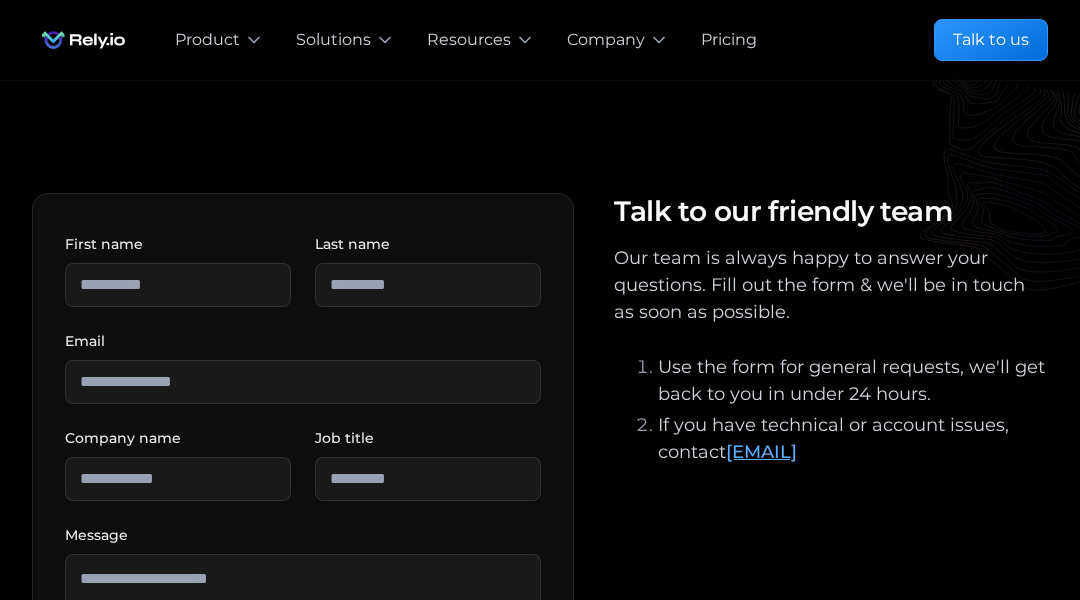 click on "**********" at bounding box center (540, 564) 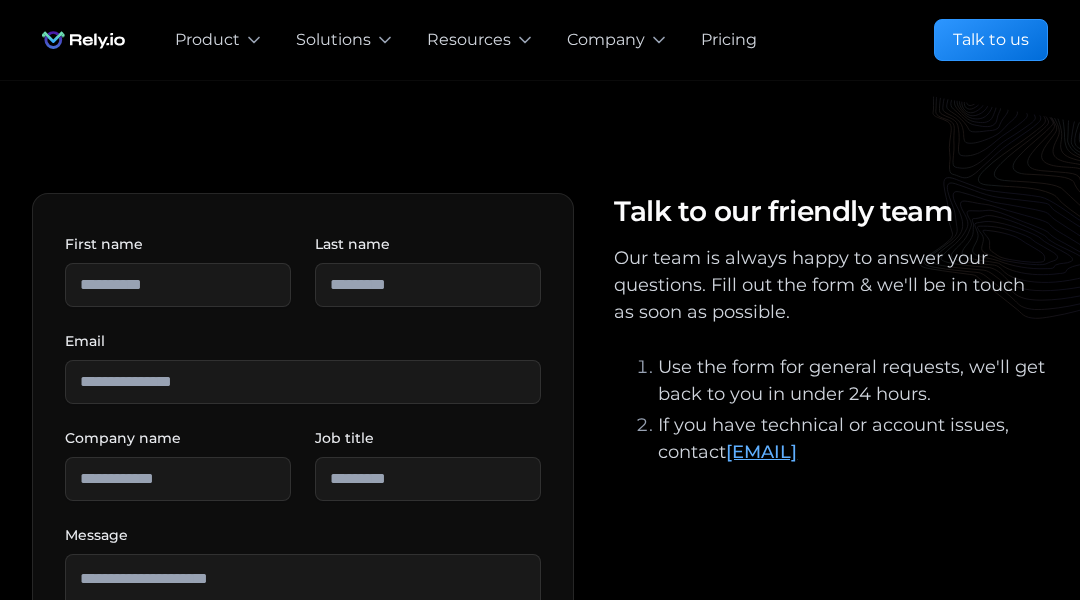 scroll, scrollTop: 40, scrollLeft: 0, axis: vertical 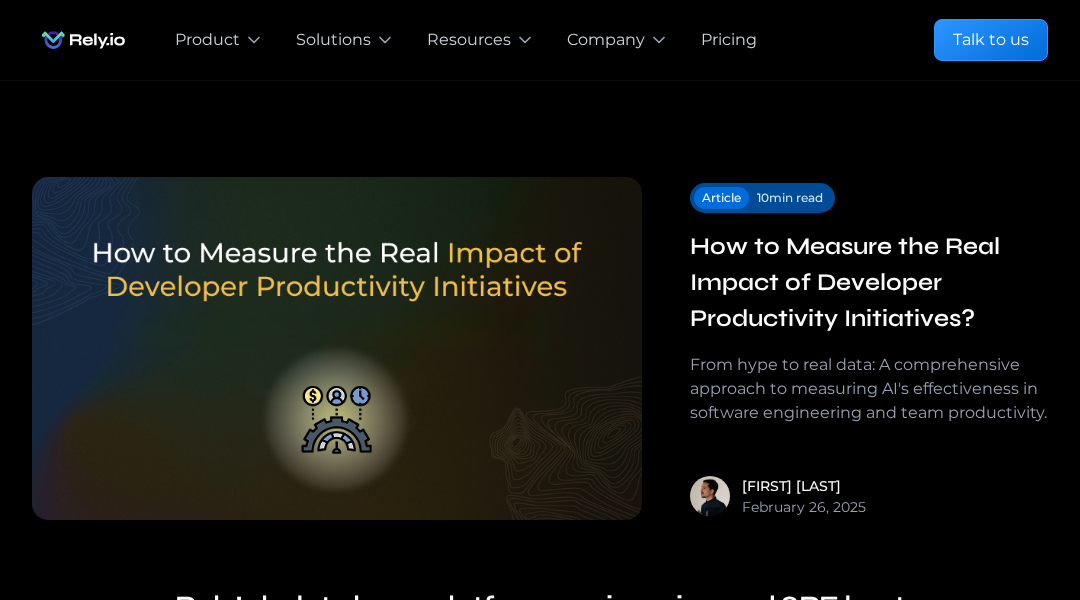 click on "Blog Resource library Subscribe to learn about new product features, the latest in technology and updates. Article 10  min read How to Measure the Real Impact of Developer Productivity Initiatives? From hype to real data: A comprehensive approach to measuring AI's effectiveness in software engineering and team productivity. [NAME] [LAST] [MONTH] [DAY], [YEAR] Rely’s hub to learn platform engineering and SRE best practices We’re building the best internal developer portal for your whole organization to that provides automated visibility into your inventory of services and user journeys quality in real time.  Subscribe to our newsletter [NAME] [LAST] Founder & CEO [NAME] [LAST] Chief Product Officer [NAME] [LAST] Reliability Advisor & Former Head of SRE at Robinhood [NAME] [LAST] Sales Director View all Article Company Customer success Industry best practices Guide Product roundups Whitepaper Article How to Measure the Real Impact of Developer Productivity Initiatives?
Article
Article
Company" at bounding box center (540, 6531) 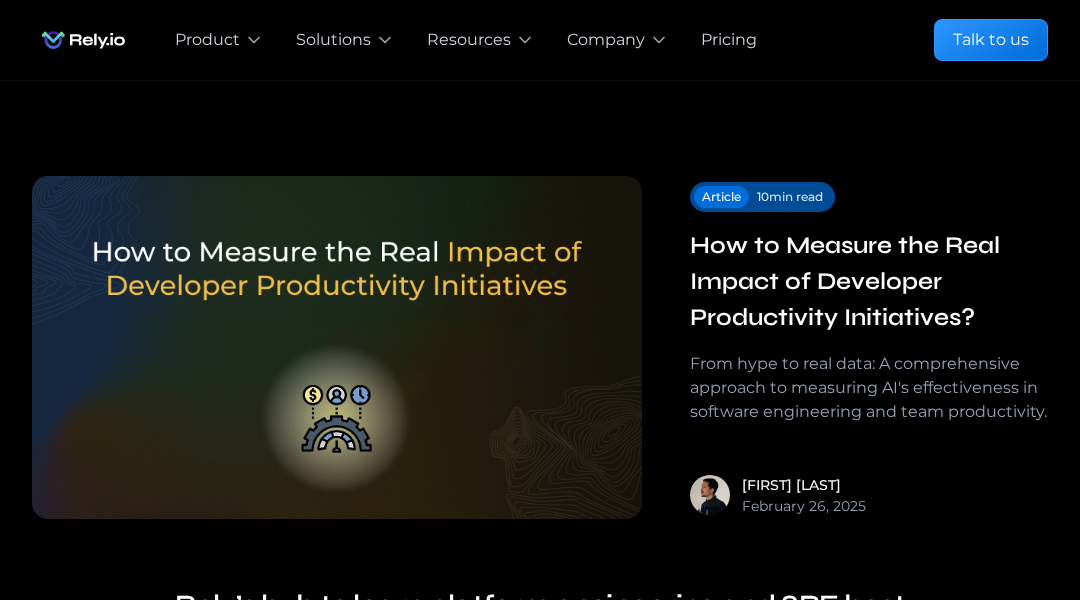 scroll, scrollTop: 0, scrollLeft: 0, axis: both 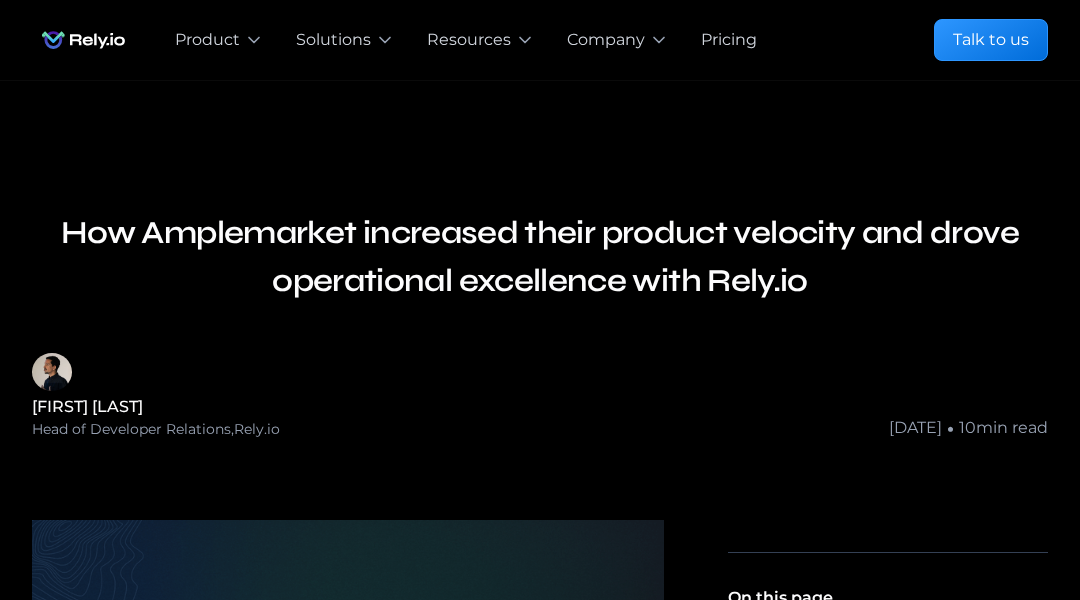 click on "How Amplemarket increased their product velocity and drove operational excellence with Rely.io Tiago Barbosa Head of Developer Relations ,   Rely.io ,   October 10, 2024 • 10  min read Amplemarket  is a cutting-edge AI-powered sales platform that helps B2B companies identify and engage with their ideal customers. Founded in 2018, the company has rapidly grown to over 100 employees and serves clients across various industries worldwide. As Amplemarket scaled its operations, the company faced increasing complexity in managing its software ecosystem and enforcing standardization of best practices. Unwilling to compromise on product quality, Amplemarket needed a robust solution to maintain an accurate inventory of their growing number of services and assets, ensure compliance, and optimize their tech stack. No more spreadsheets Amplemarket knew this wasn’t a long-term solution. Fortunately they found Rely.io. ‍  - Tiago Sousa, Head of Engineering at Amplemarket. Why did Amplemarket choose Rely.io?   ‍" at bounding box center [540, 2642] 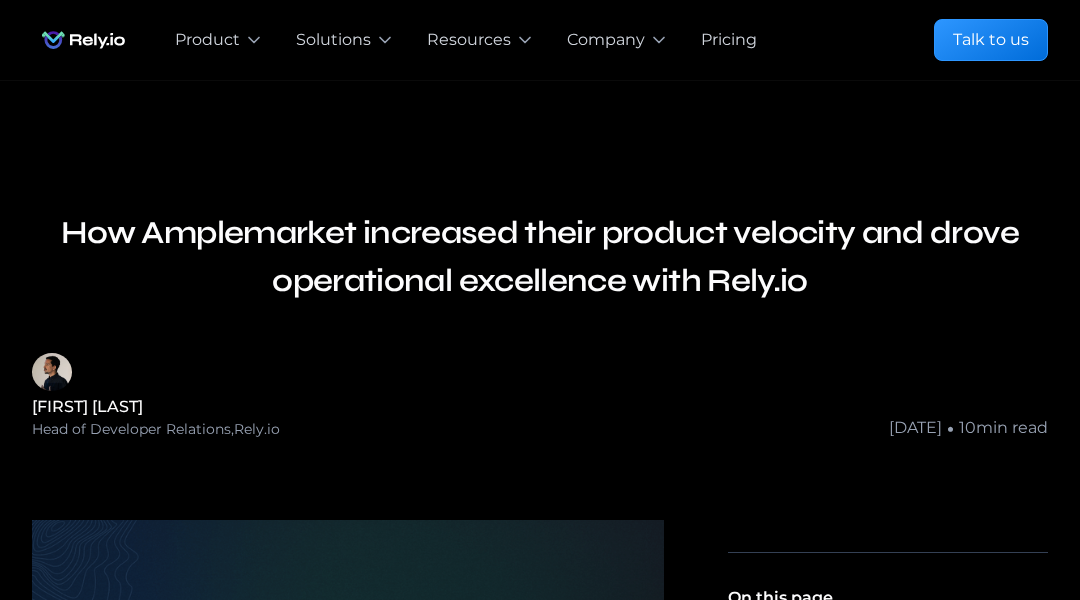 scroll, scrollTop: 40, scrollLeft: 0, axis: vertical 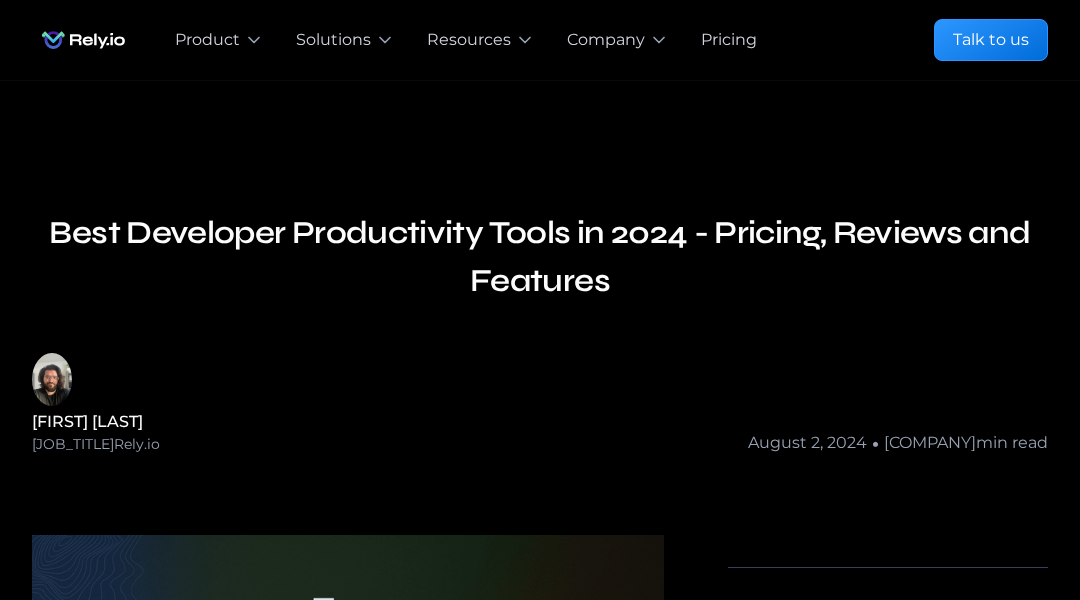 click on "Best Developer Productivity Tools in 2024 - Pricing, Reviews and Features John Demian Head of Product Marketing , Rely.io , August 2, 2024 • 13 min read Did you know that developers spend roughly 40% of their time on repetitive tasks that could easily be automated ? That’s nearly half of their workday gone! Whether you’re a seasoned developer or just starting out, finding the right productivity tools can make all the difference. The right tools can streamline your workflow, reduce repetitive tasks, and help you focus on what truly matters – writing great code. In this listicle, we're diving into the best developer productivity tools that can transform your workday. From code editors that speed up your writing to project management tools that keep your tasks organized, we’ve got something for everyone. Plus, we’ll uncover a few hidden gems that might surprise you. Get ready to boost your efficiency, cut down on wasted time, and elevate your coding game. ️️ Automate repetitive tasks" at bounding box center (540, 9160) 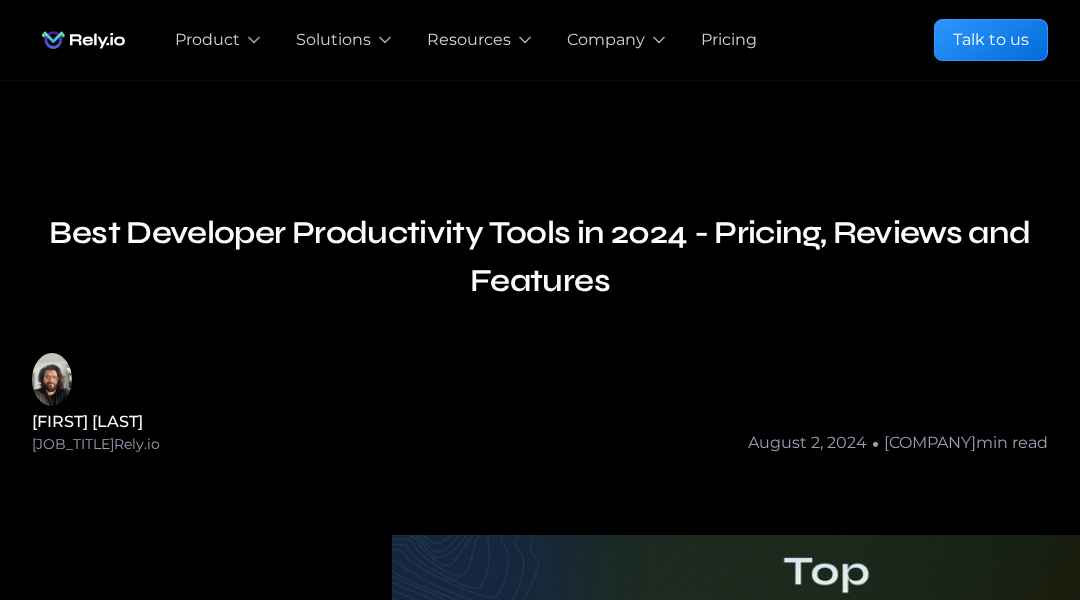 scroll, scrollTop: 40, scrollLeft: 0, axis: vertical 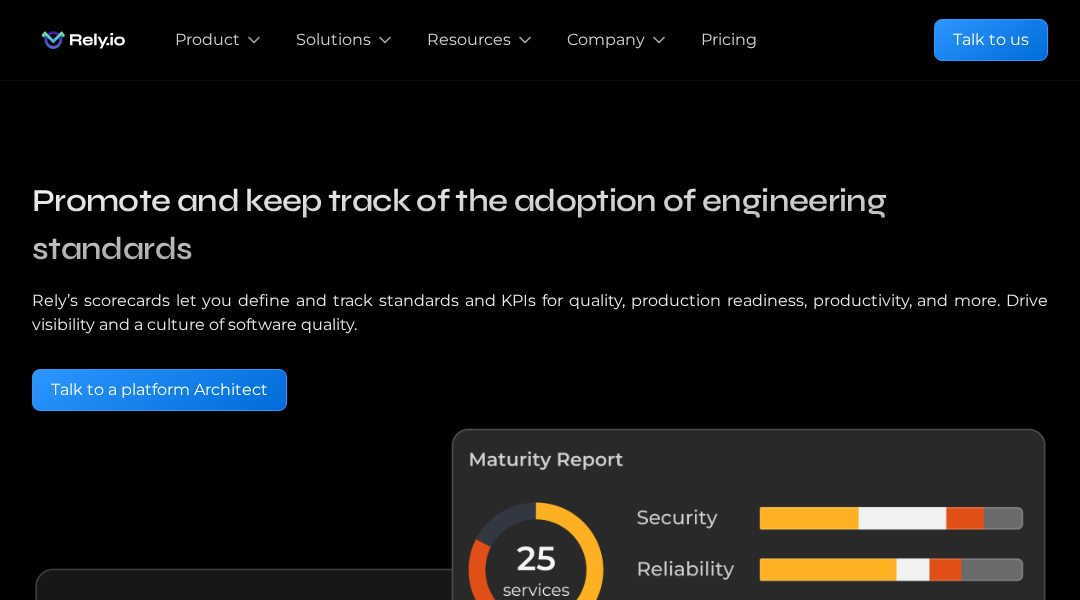 click on "Promote and keep track of the adoption of engineering standards Rely’s scorecards let you define and track standards and KPIs for quality, production readiness, productivity, and more. Drive visibility and a culture of software quality. Talk to a platform Architect Talk to us Request early access" at bounding box center [540, 765] 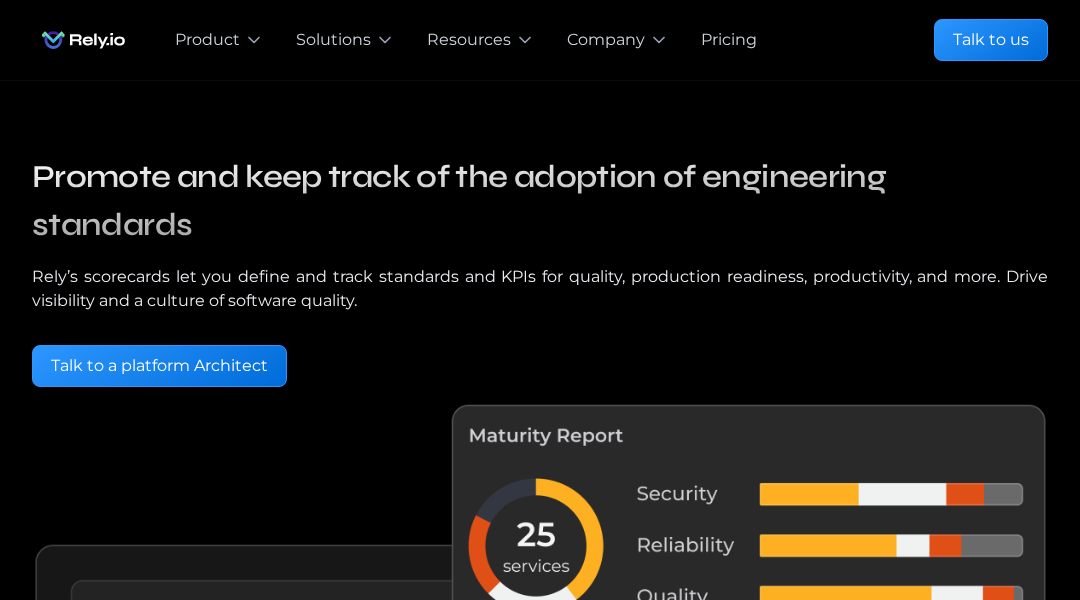 scroll, scrollTop: 0, scrollLeft: 0, axis: both 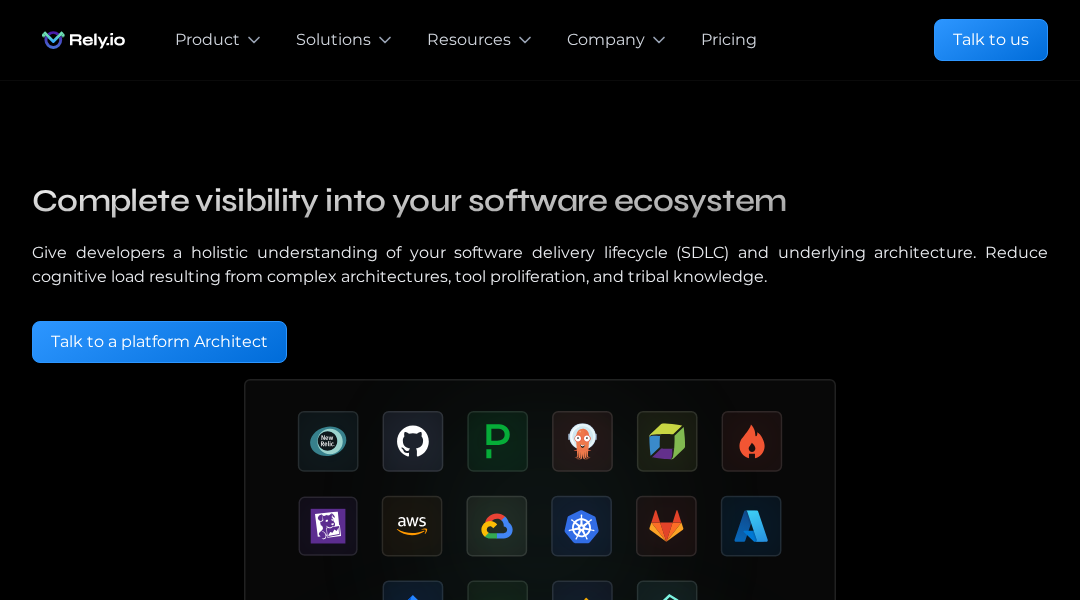 click on "Complete visibility into your software ecosystem Give developers a holistic understanding of your software delivery lifecycle (SDLC) and underlying architecture. Reduce cognitive load resulting from complex architectures, tool proliferation, and tribal knowledge. Talk to a platform Architect Talk to us Request early access" at bounding box center (540, 714) 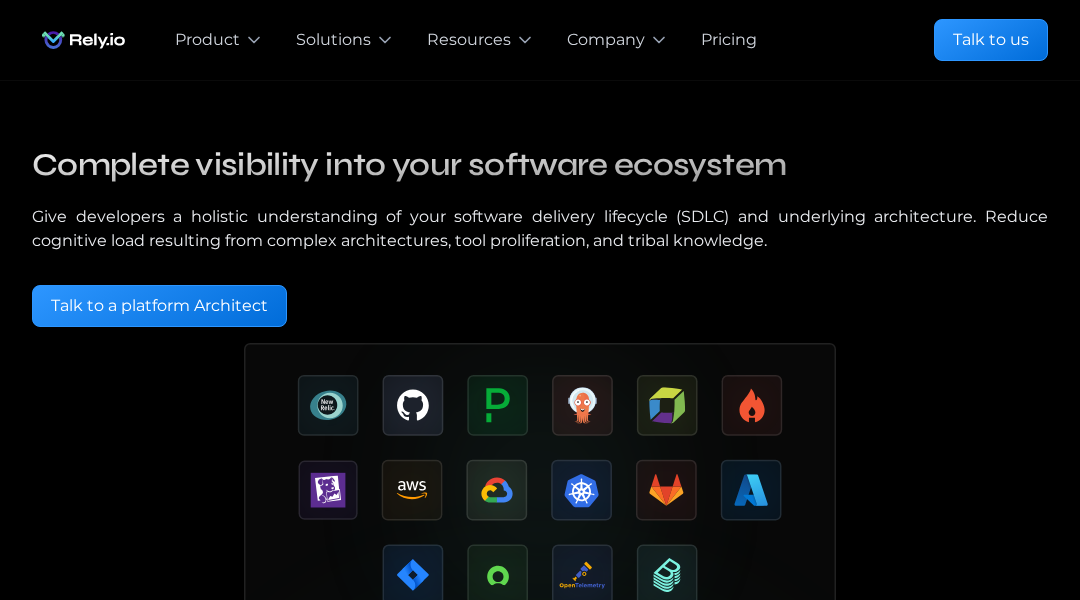 scroll, scrollTop: 0, scrollLeft: 0, axis: both 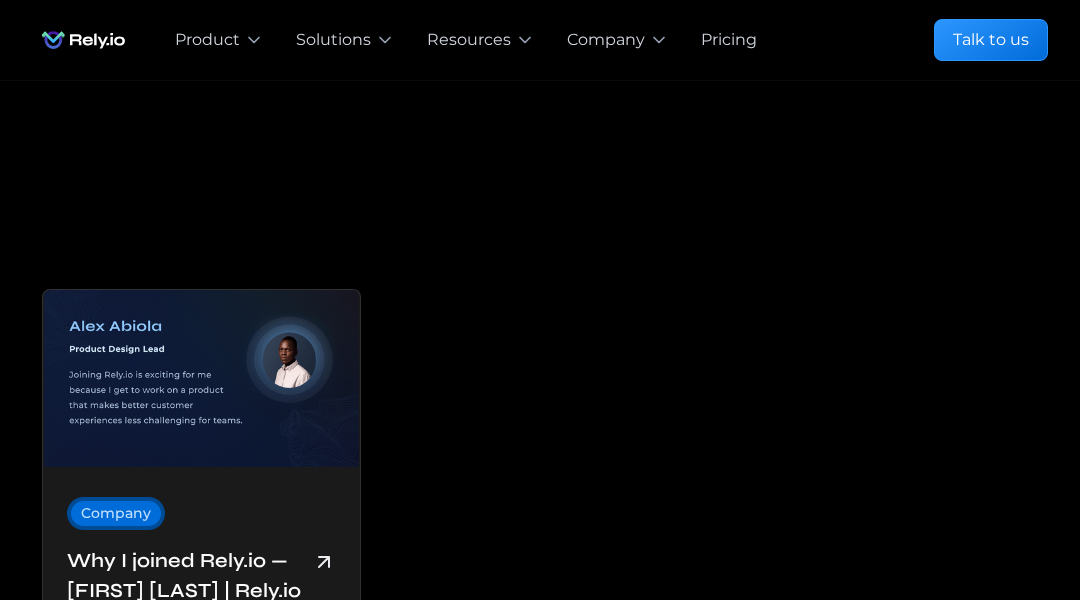 click on "Alex Abiola Product Design Lead Company Why I joined Rely.io — Alex Abiola | Rely.io
Alex Abiola is joining Rely.io to lead Product Design and help users have a great experience improving reliability View all posts" at bounding box center (540, 578) 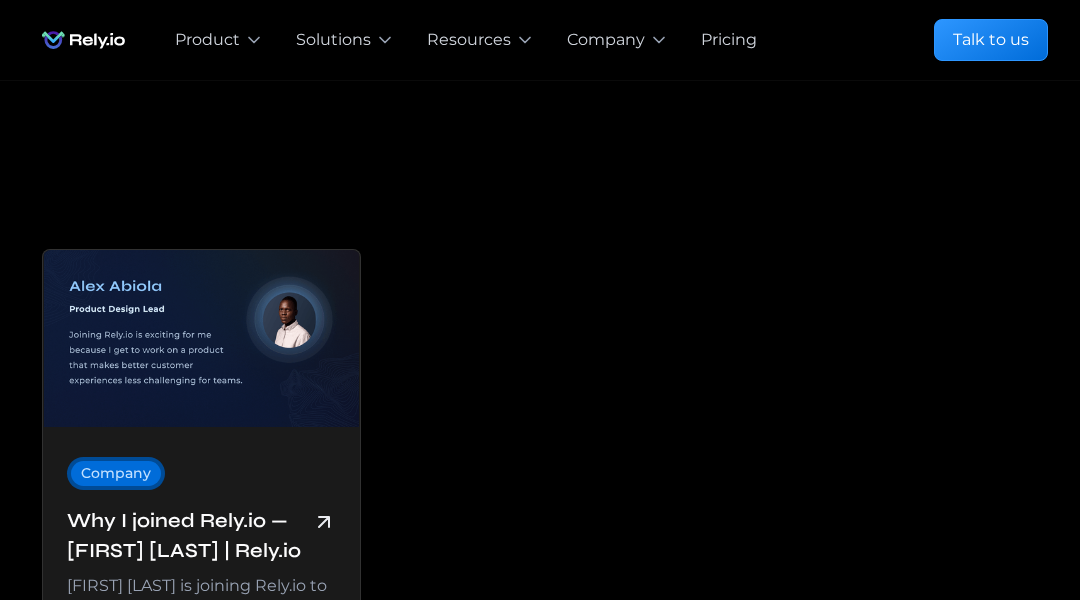 scroll, scrollTop: 0, scrollLeft: 0, axis: both 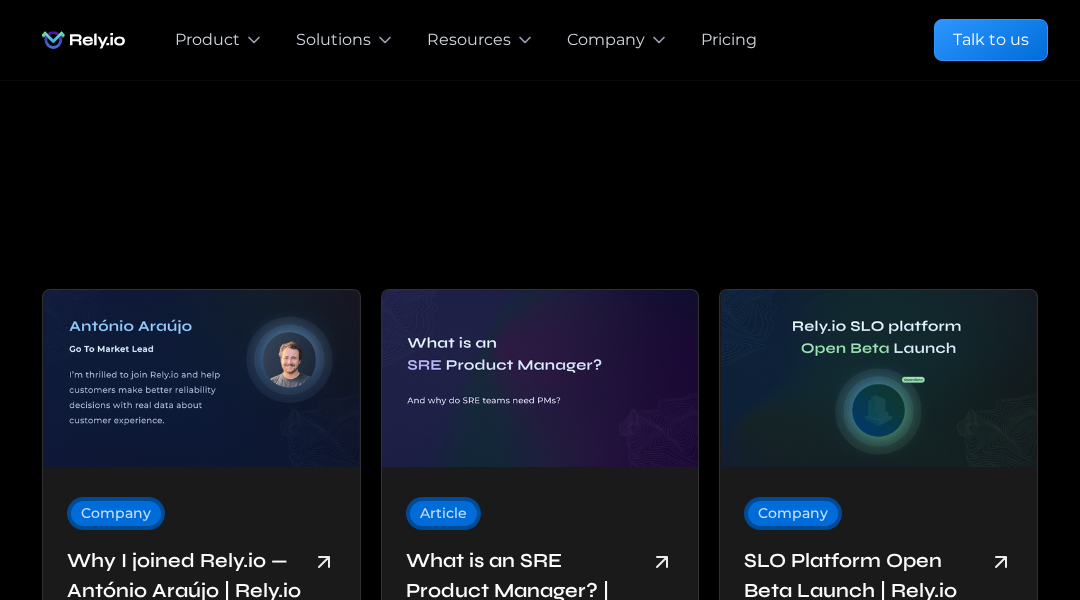 click on "António Araújo Go To Market Lead Company Why I joined Rely.io — António Araújo | Rely.io
António Araújo is joining Rely.io to lead Go-to-Market and help customers make better reliability decisions Article What is an SRE Product Manager? | Rely.io
Learn why Product Managers are entering Site Reliability Engineering, an area that has typically been executed and managed exclusively by engineers Company SLO Platform Open Beta Launch | Rely.io
Rely.io Launches Reliability Intelligence Platform in Open Beta, giving users a way to easily define and monitor Service Level Objectives (SLOs) Company Rely.io Launches New Relic Support
Learn how to create SLOs for New Relic in minutes and leverage SLI recommendations for availability, latency & many more categories Article How AWS Shares SLOs With You | Rely.io
Insights into the public Service-Level Objectives shared by AWS with their customers and best practices around service level management Company
Article
Company
View all posts" at bounding box center [540, 1146] 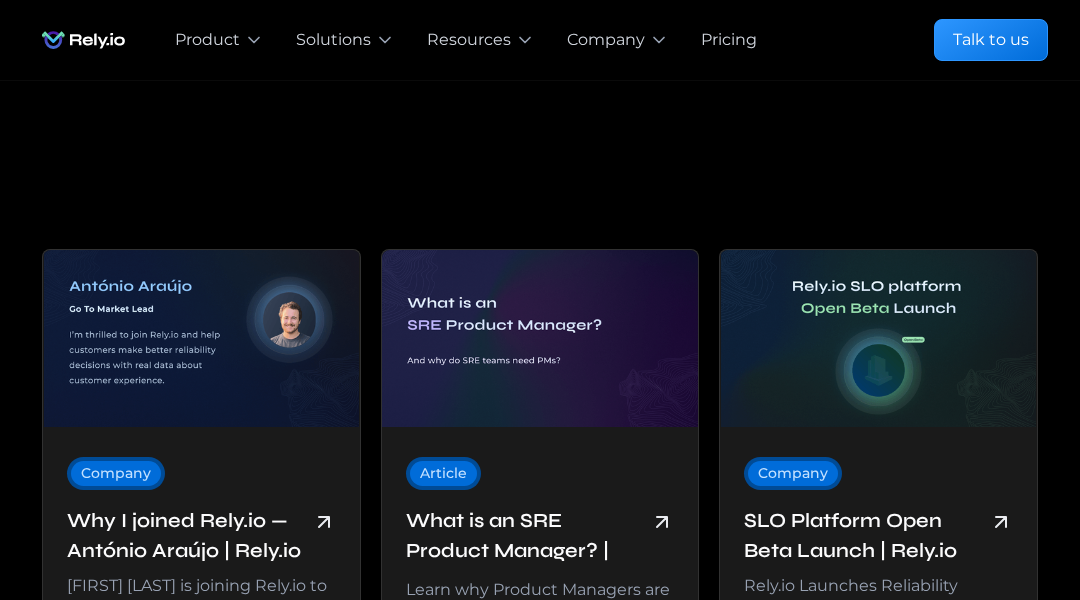 scroll, scrollTop: 0, scrollLeft: 0, axis: both 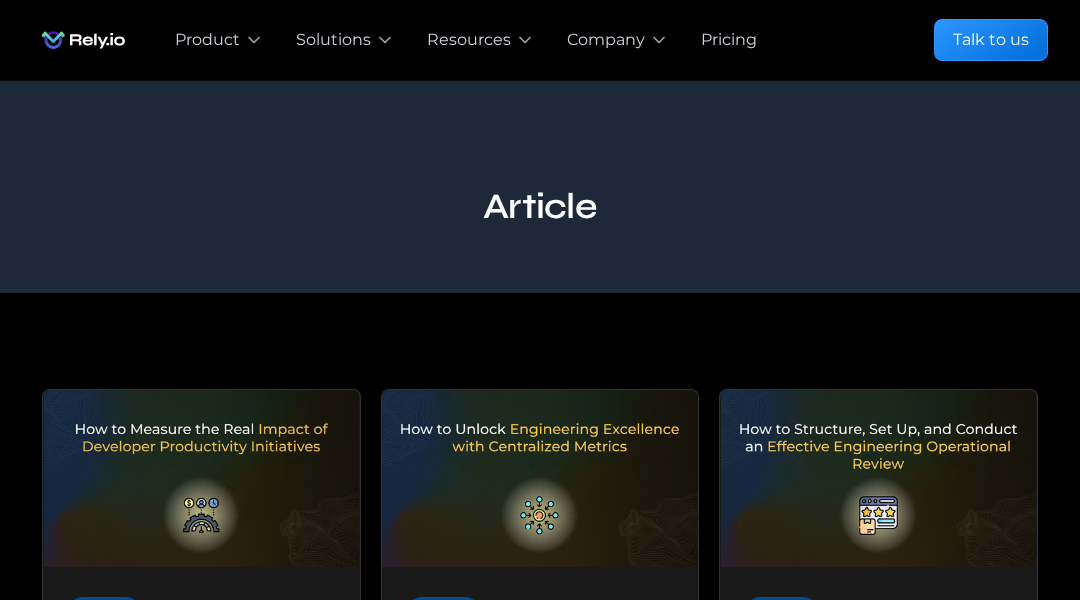 click on "Article" at bounding box center [540, 187] 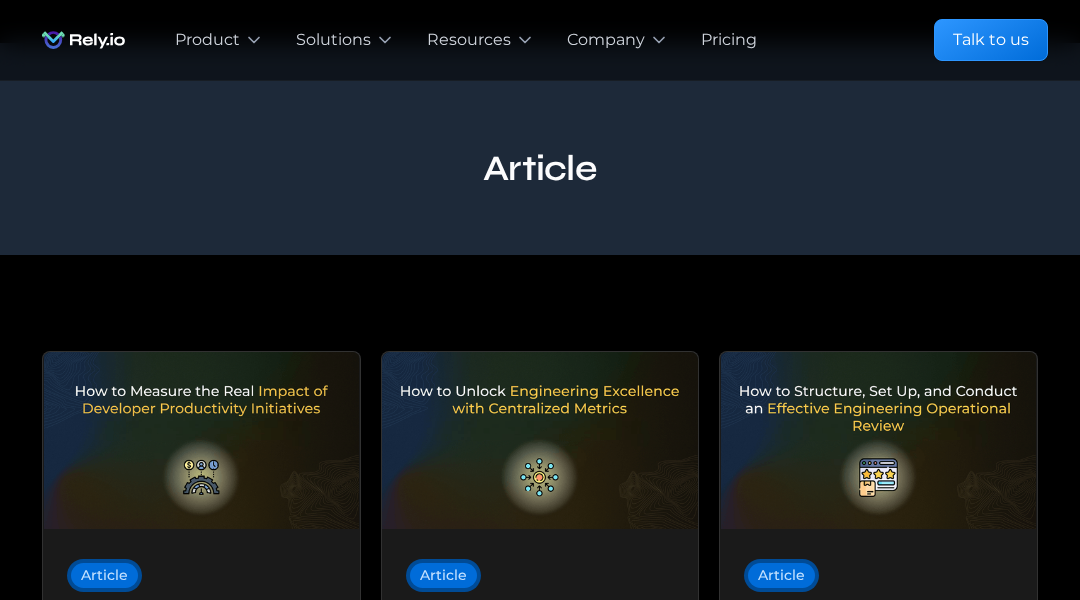 scroll, scrollTop: 40, scrollLeft: 0, axis: vertical 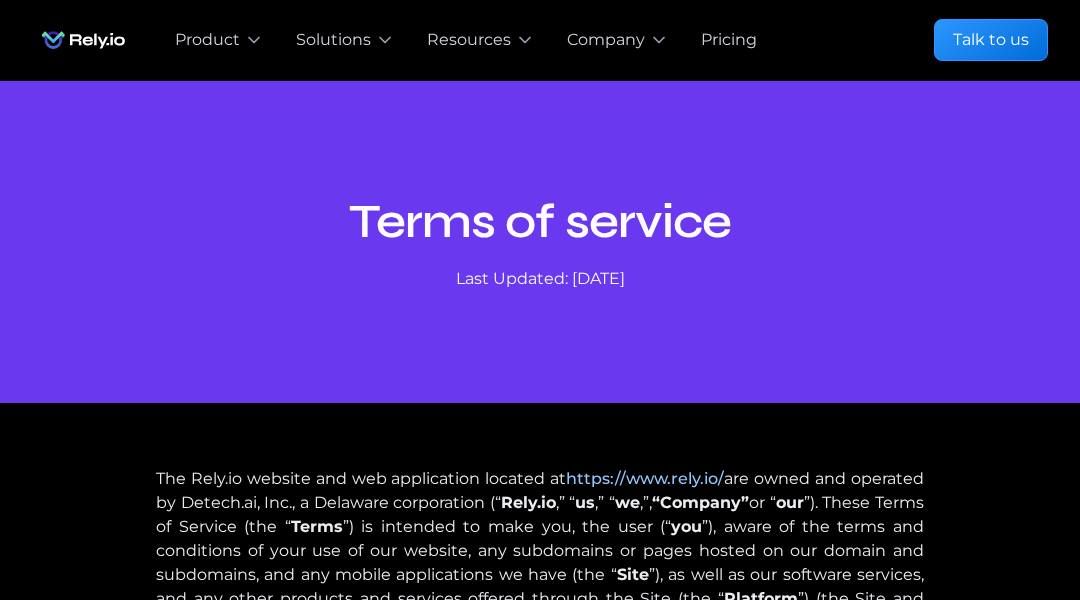 click on "Terms of service Last Updated: [DATE]" at bounding box center [540, 242] 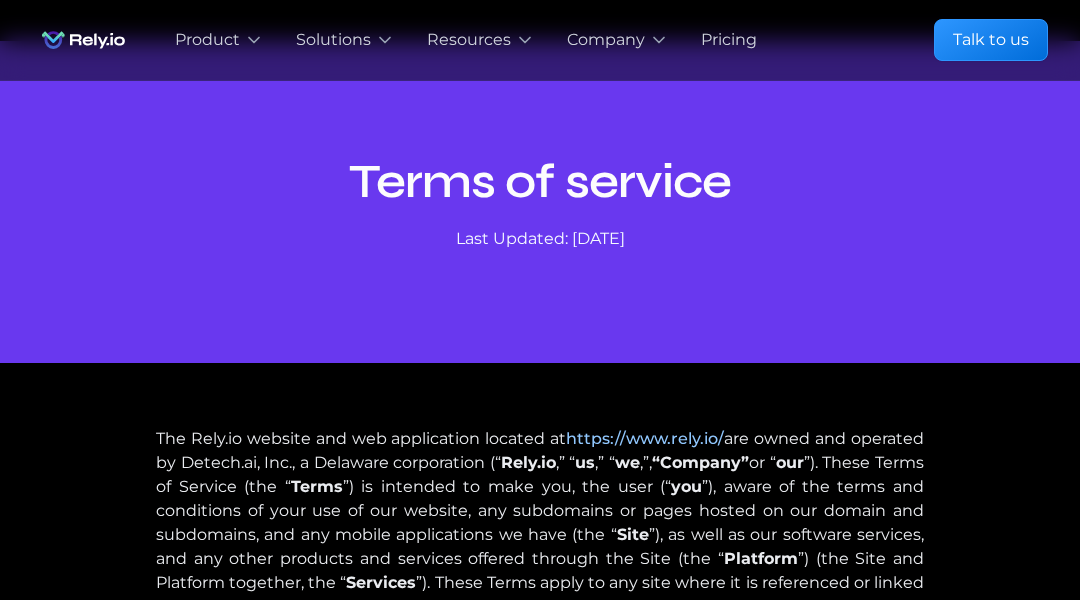 scroll, scrollTop: 0, scrollLeft: 0, axis: both 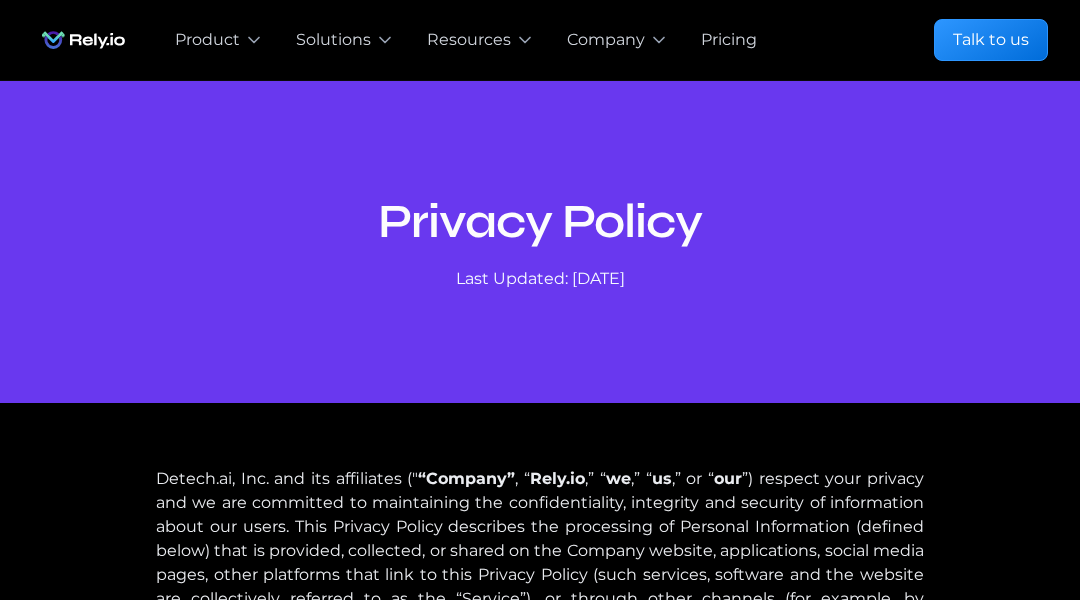 click on "Privacy Policy Last Updated: [DATE]" at bounding box center [540, 242] 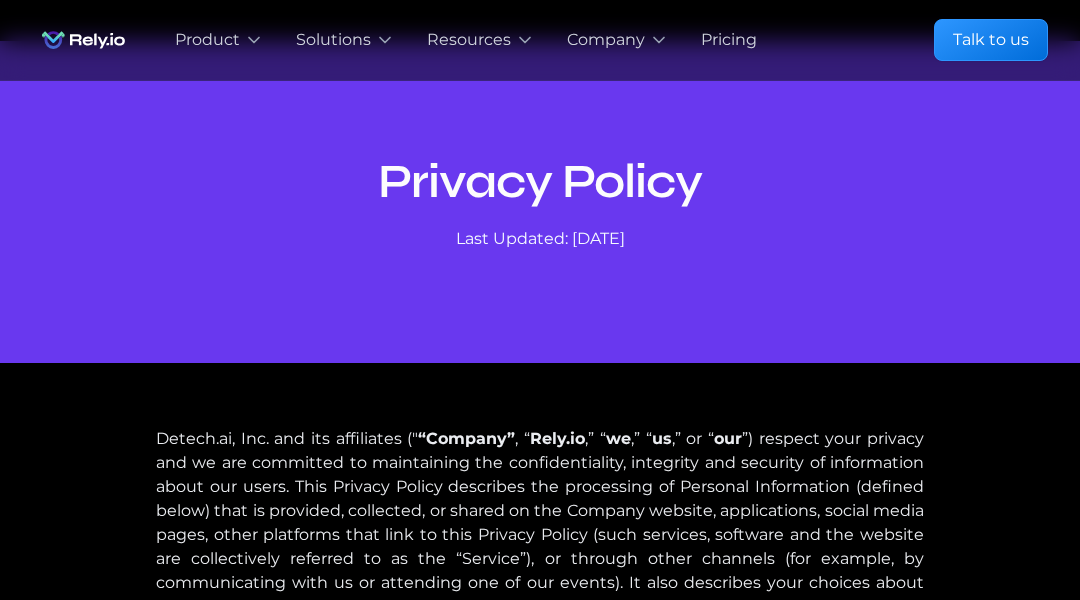 scroll, scrollTop: 0, scrollLeft: 0, axis: both 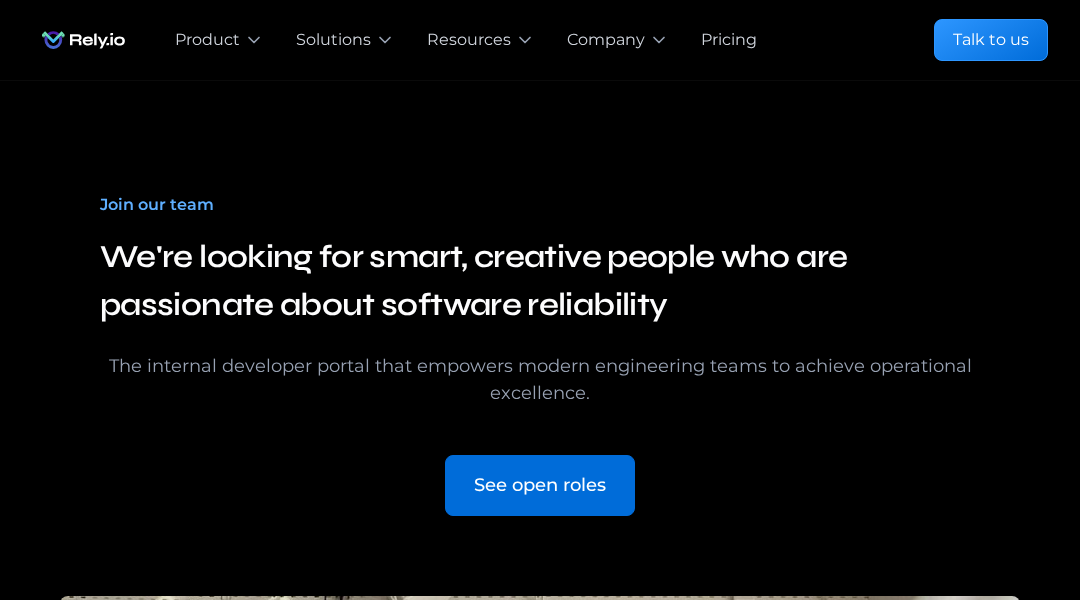 click on "Join our team We're looking for smart, creative people who are passionate about software reliability The internal developer portal that empowers modern engineering teams to achieve operational excellence. See open roles" at bounding box center (540, 665) 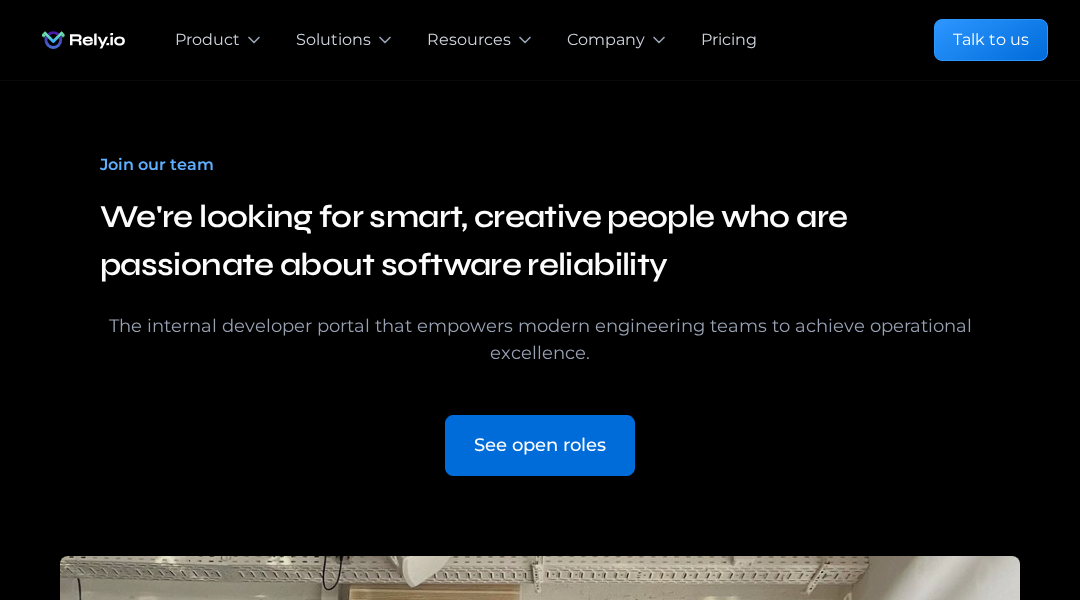 scroll, scrollTop: 0, scrollLeft: 0, axis: both 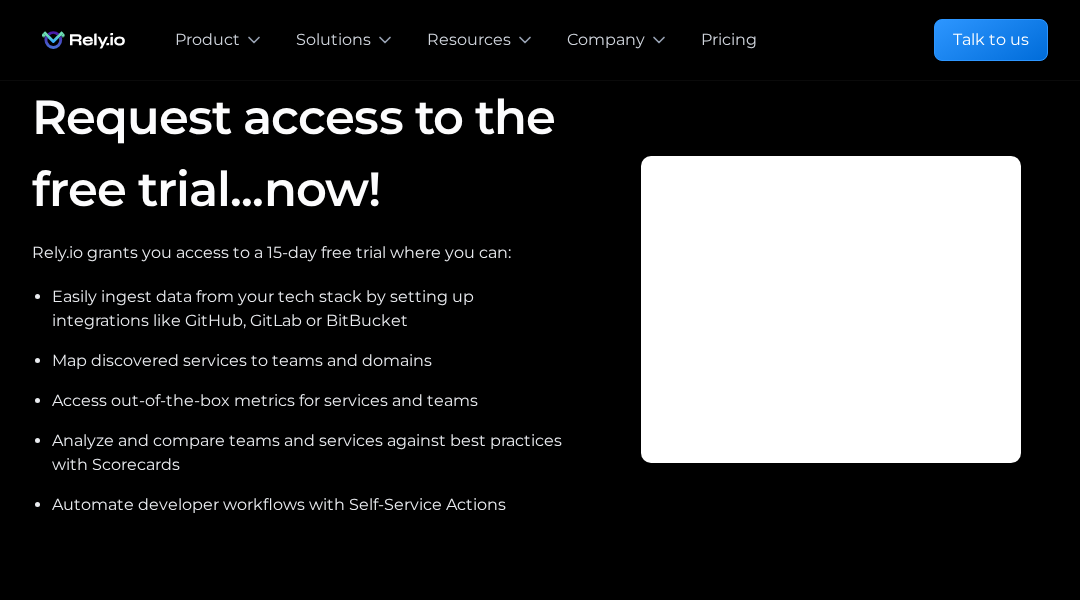 click on "Request access to the free trial...now!" at bounding box center [303, 153] 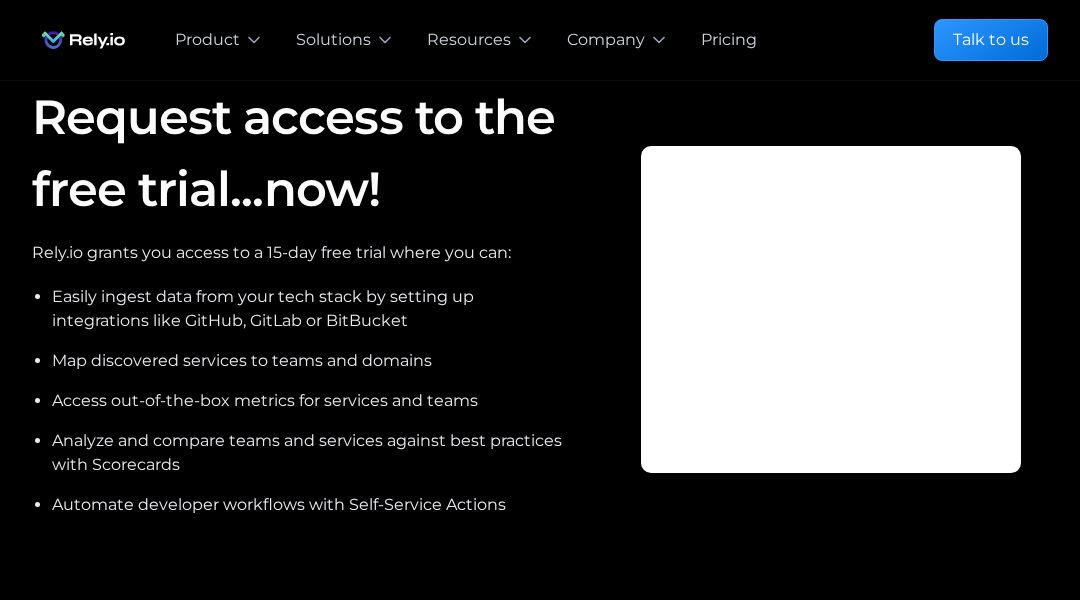 scroll, scrollTop: 40, scrollLeft: 0, axis: vertical 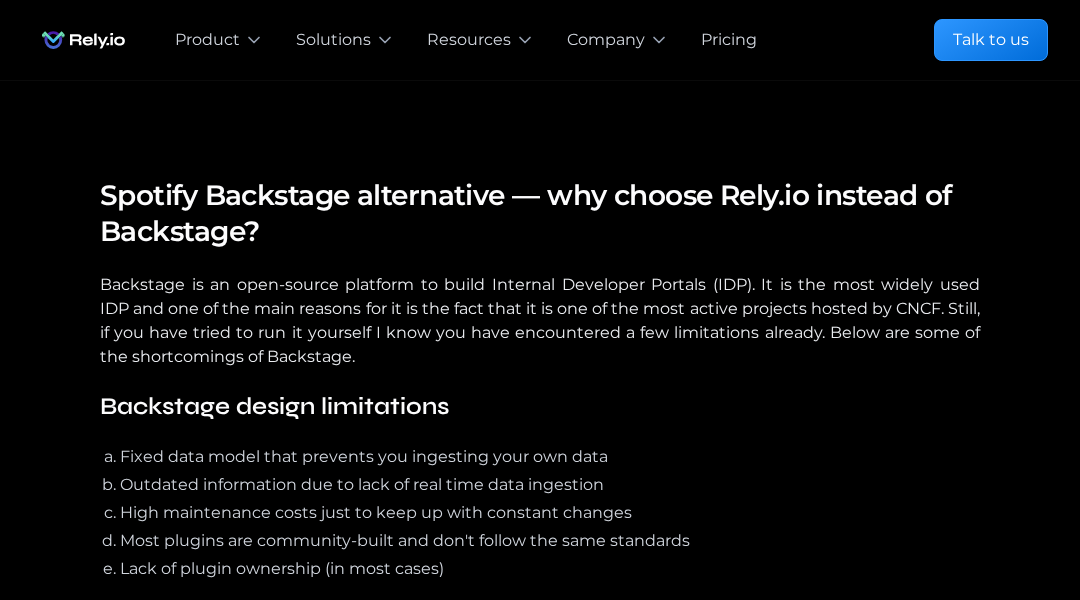 click on "Our mission Spotify Backstage alternative — why choose Rely.io instead of Backstage? Backstage is an open-source platform to build Internal Developer Portals (IDP). It is the most widely used IDP and one of the main reasons for it is the fact that it is one of the most active projects hosted by CNCF. Still, if you have tried to run it yourself I know you have encountered a few limitations already. Below are some of the shortcomings of Backstage. Backstage design limitations Fixed data model that prevents you ingesting your own data Outdated information due to lack of real time data ingestion High maintenance costs just to keep up with constant changes Most plugins are community-built and don't follow the same standards Lack of plugin ownership (in most cases) Looking for a Backstage alternative? You just found it! If you’re looking for an alternative to Spotify Backstage to adopt a developer portal that is ready and simple to use,  Rely.io Get help with the migration See it in action" at bounding box center (540, 876) 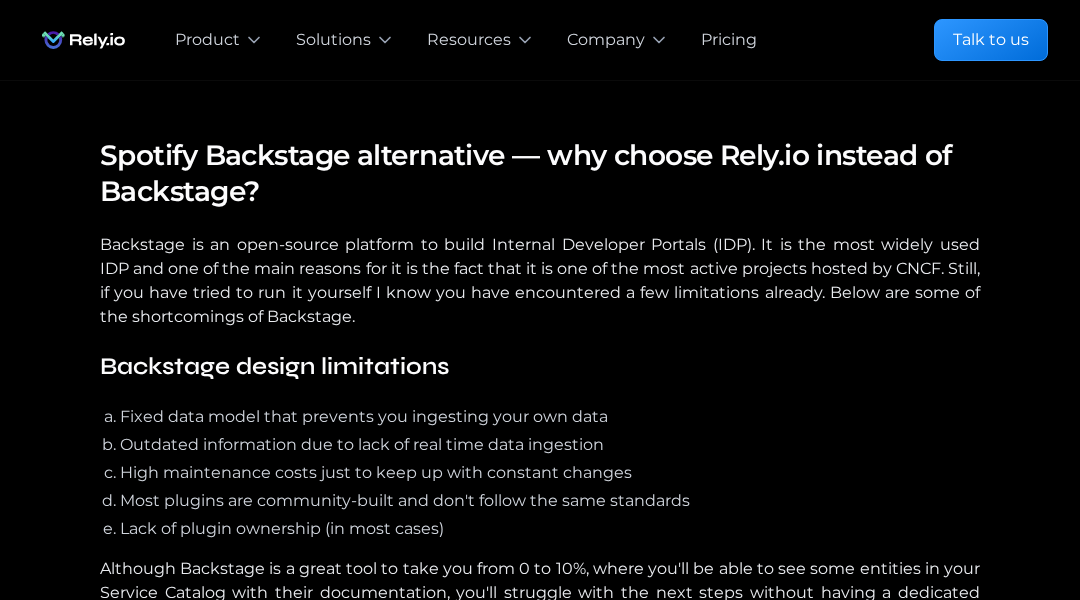scroll, scrollTop: 0, scrollLeft: 0, axis: both 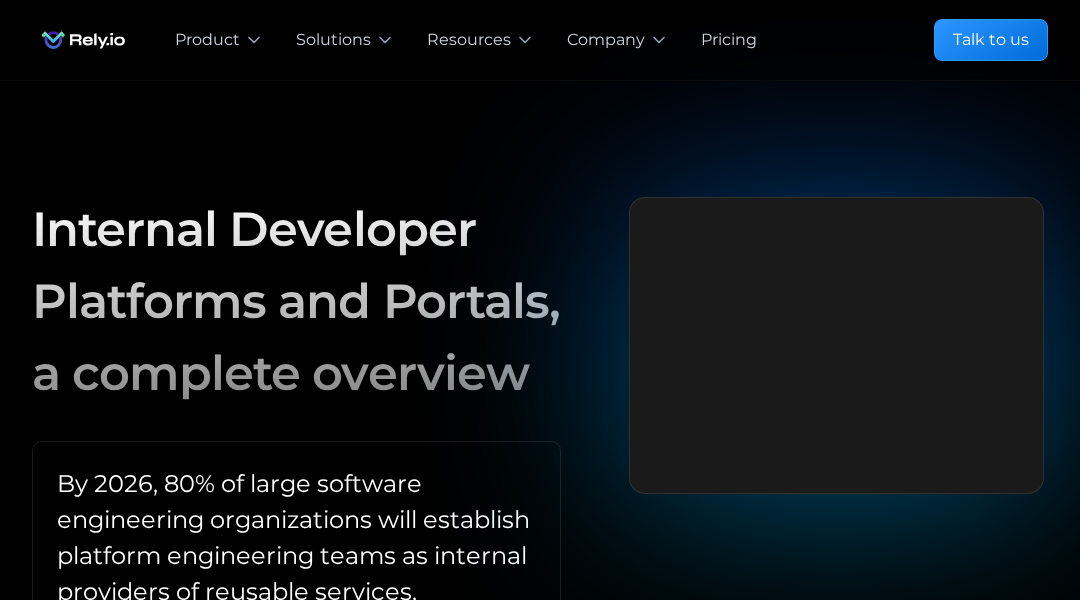 click on "Internal Developer Platforms and Portals, a complete overview By 2026, 80% of large software engineering organizations will establish platform engineering teams as internal providers of reusable services, components and tools for application delivery. — Gartner We’ve compiled all of our learnings from our customers and personal experience into this comprehensive whitepaper on building a developer platform and portal. In the whitepaper, we will answer the following questions:
What is a developer platform and what are its different parts
What is a developer portal and why do I need one?
What are it’s benefits?
How can you successfully build one in your organization?" at bounding box center [540, 684] 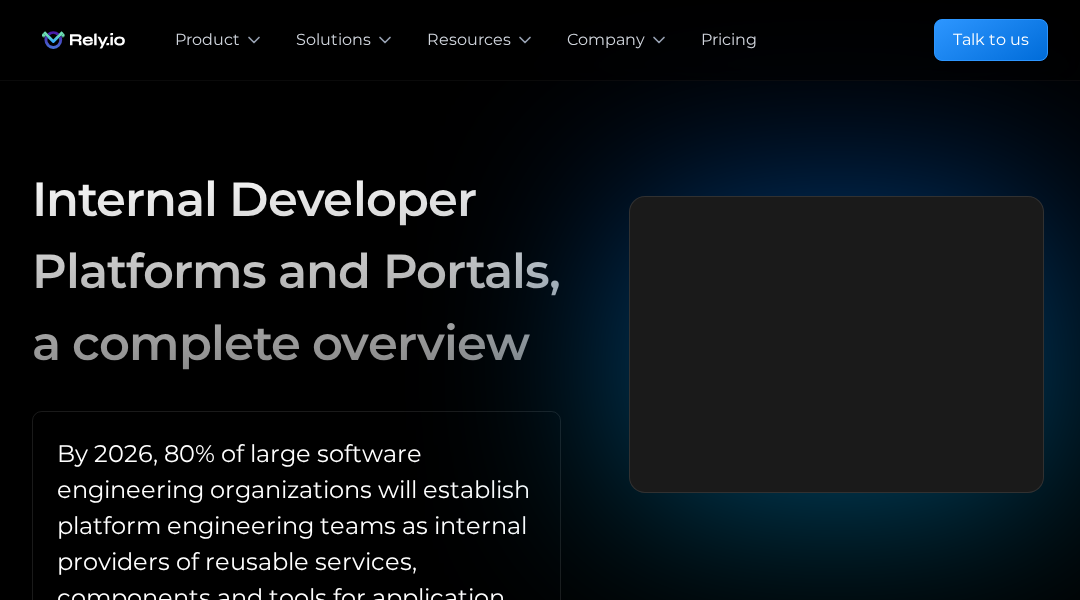 scroll, scrollTop: 40, scrollLeft: 0, axis: vertical 